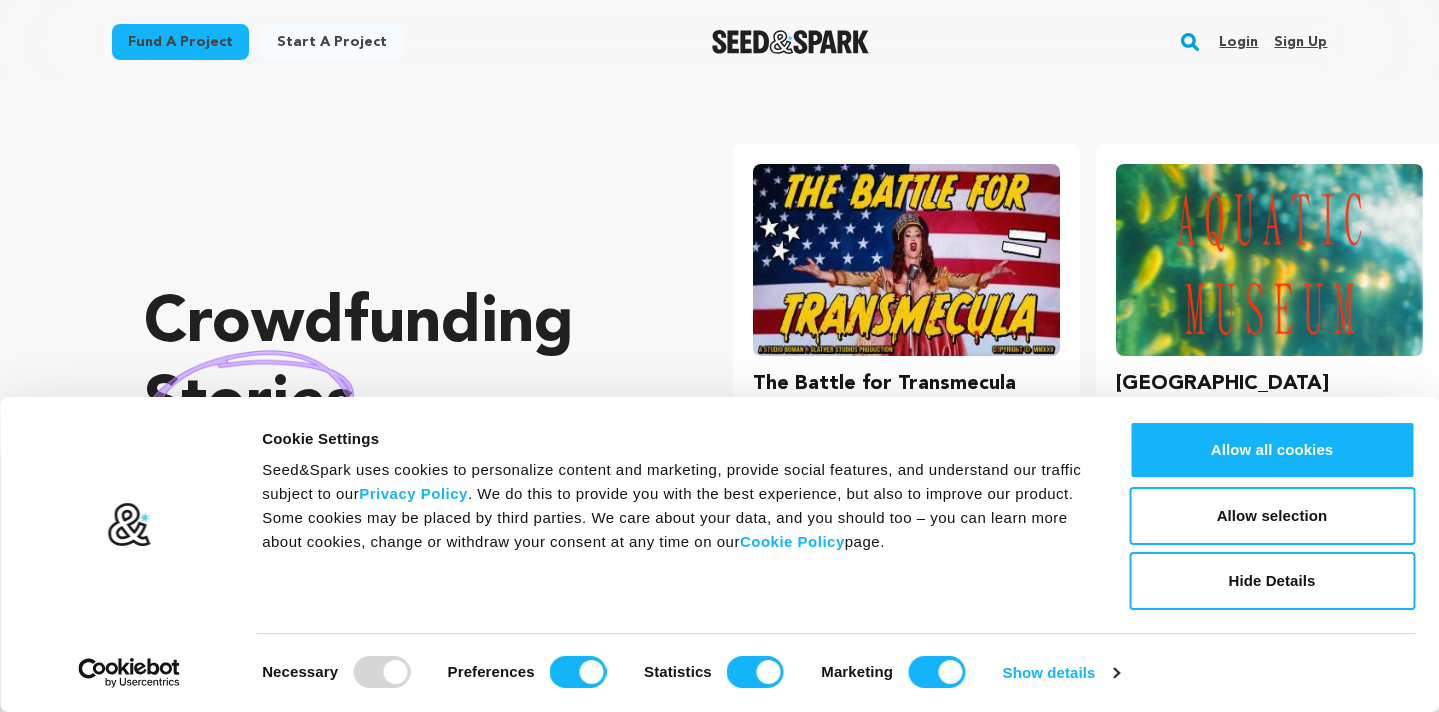 scroll, scrollTop: 0, scrollLeft: 0, axis: both 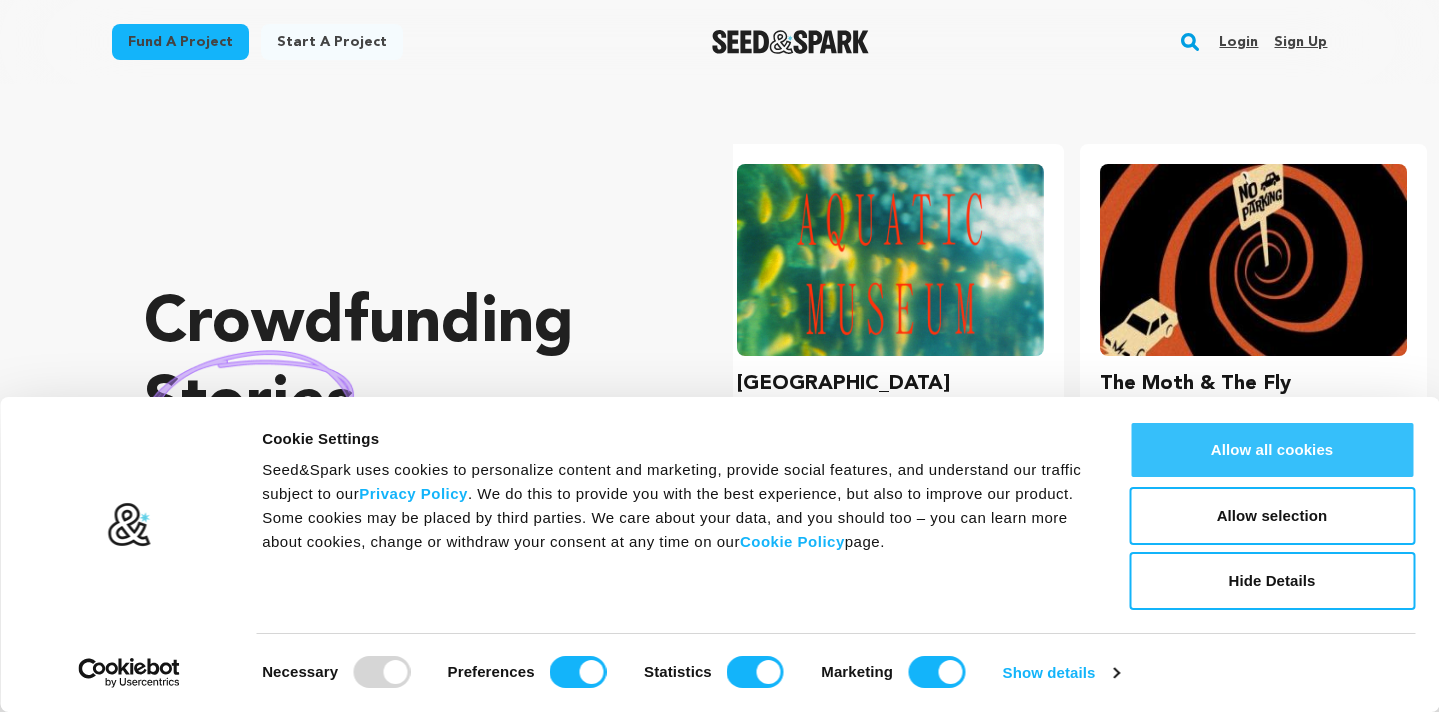 click on "Allow all cookies" at bounding box center (1272, 450) 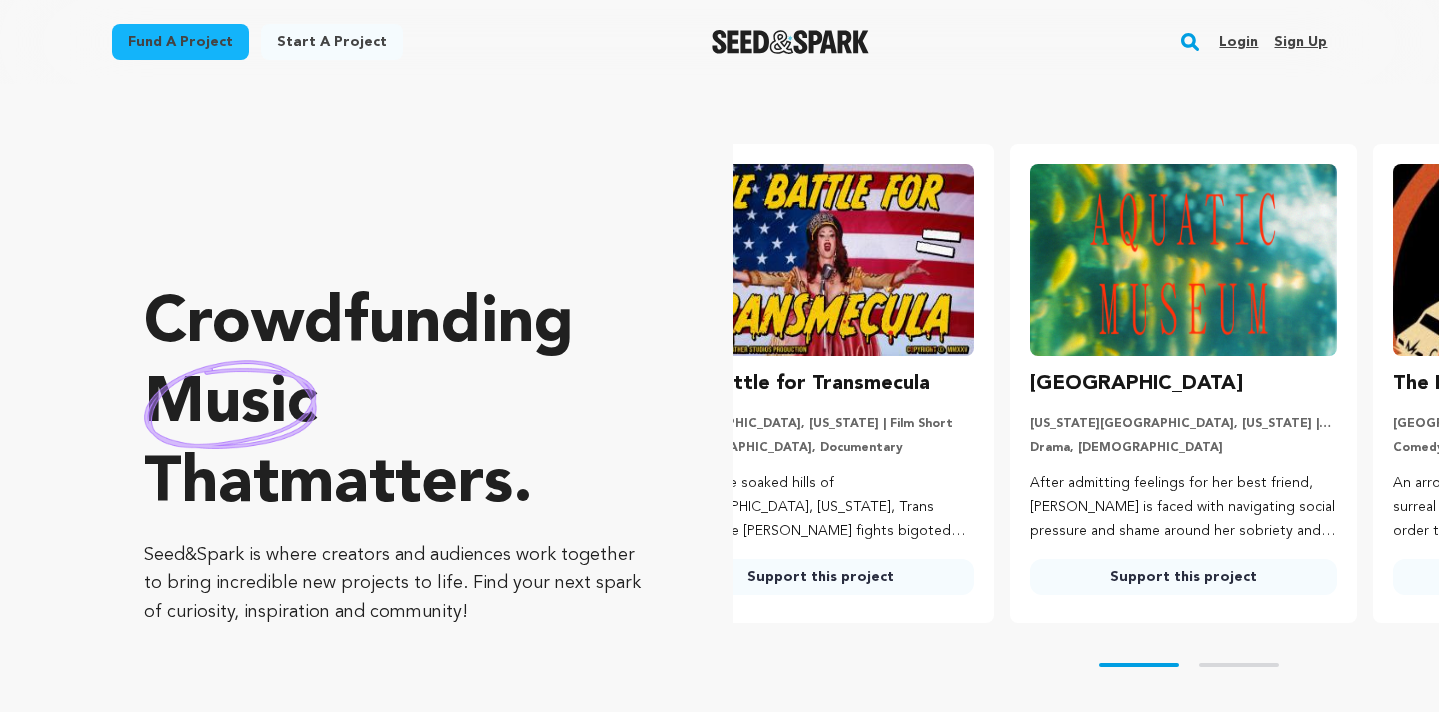 scroll, scrollTop: 0, scrollLeft: 0, axis: both 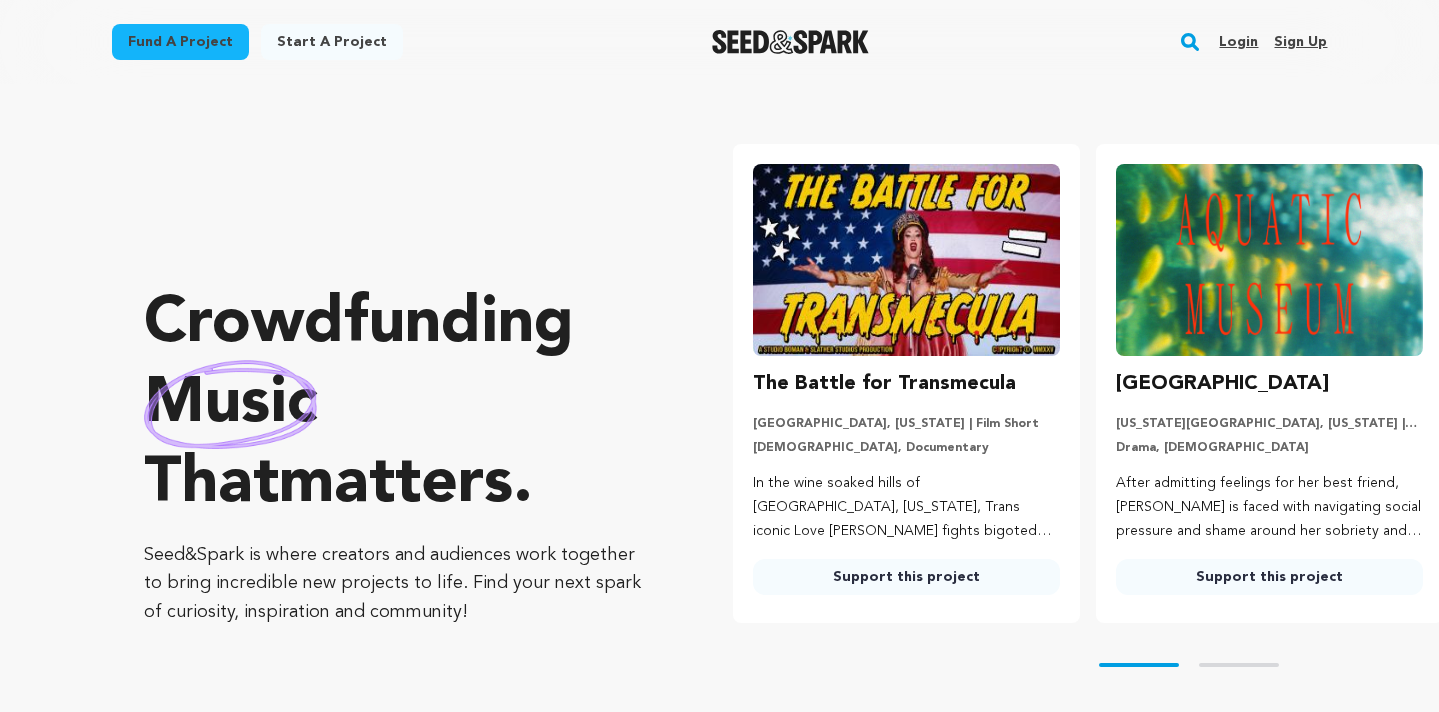 click on "Login" at bounding box center (1238, 42) 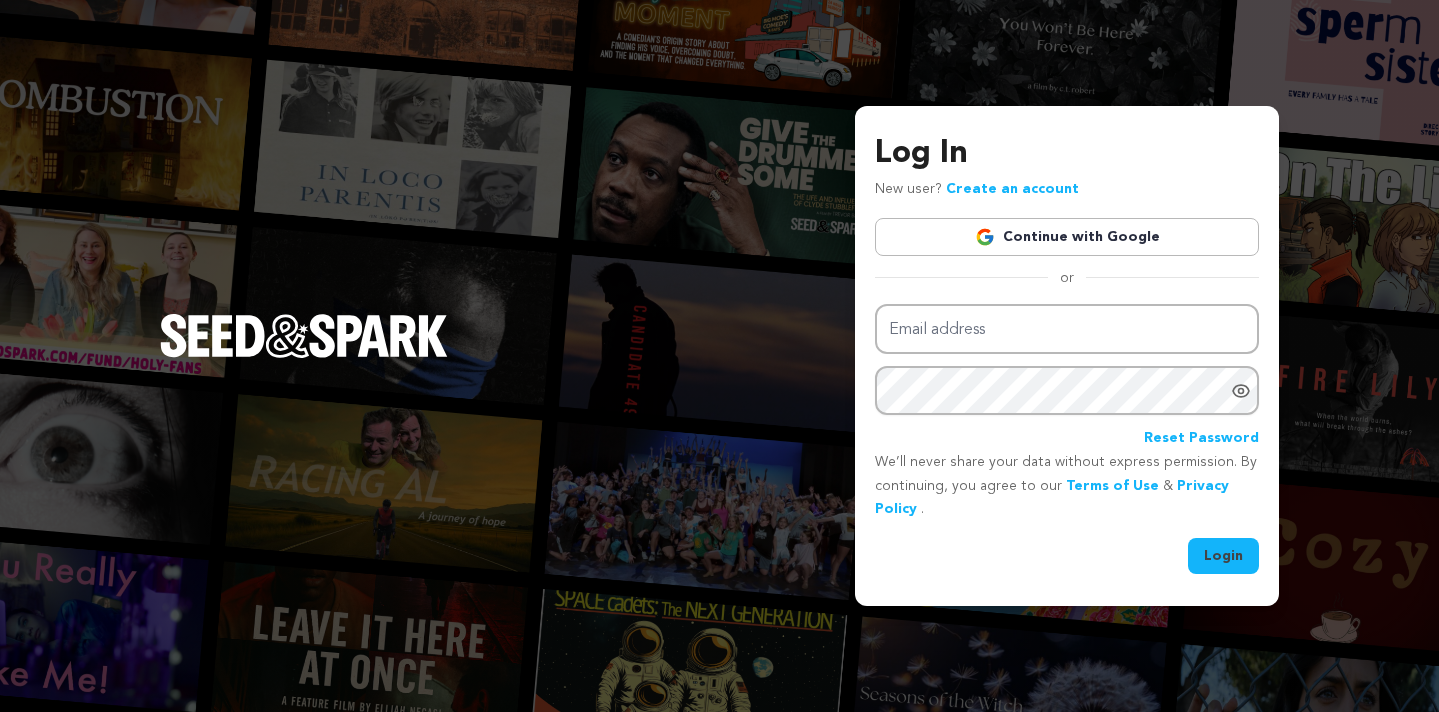 scroll, scrollTop: 0, scrollLeft: 0, axis: both 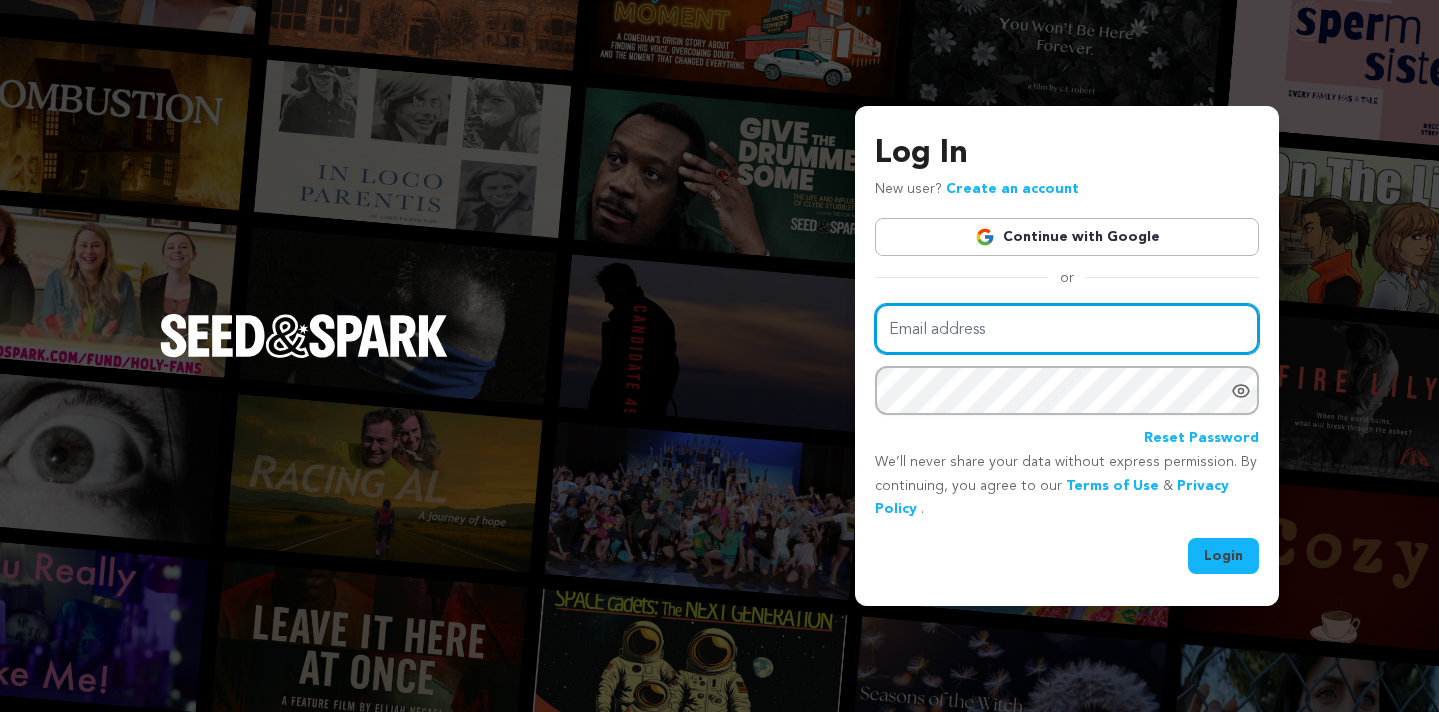 click on "Email address" at bounding box center (1067, 329) 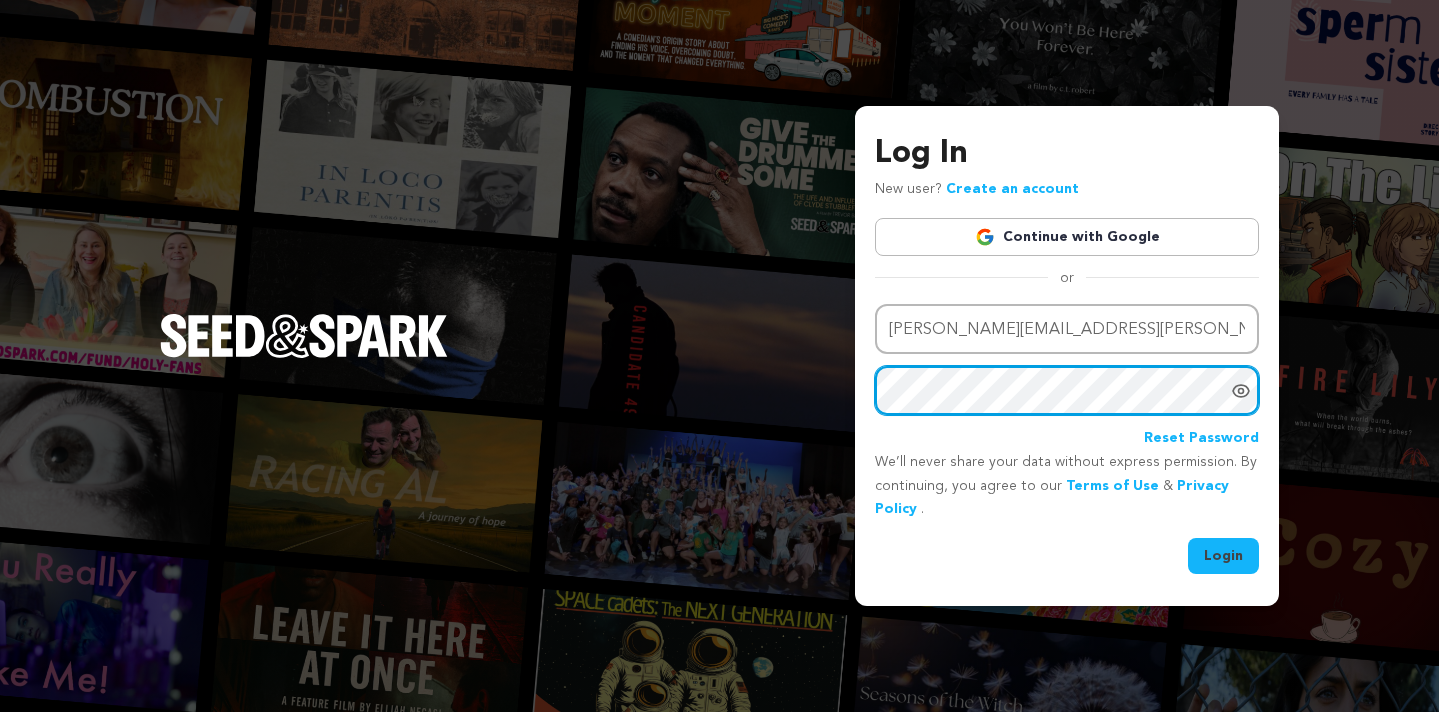 click on "Login" at bounding box center (1223, 556) 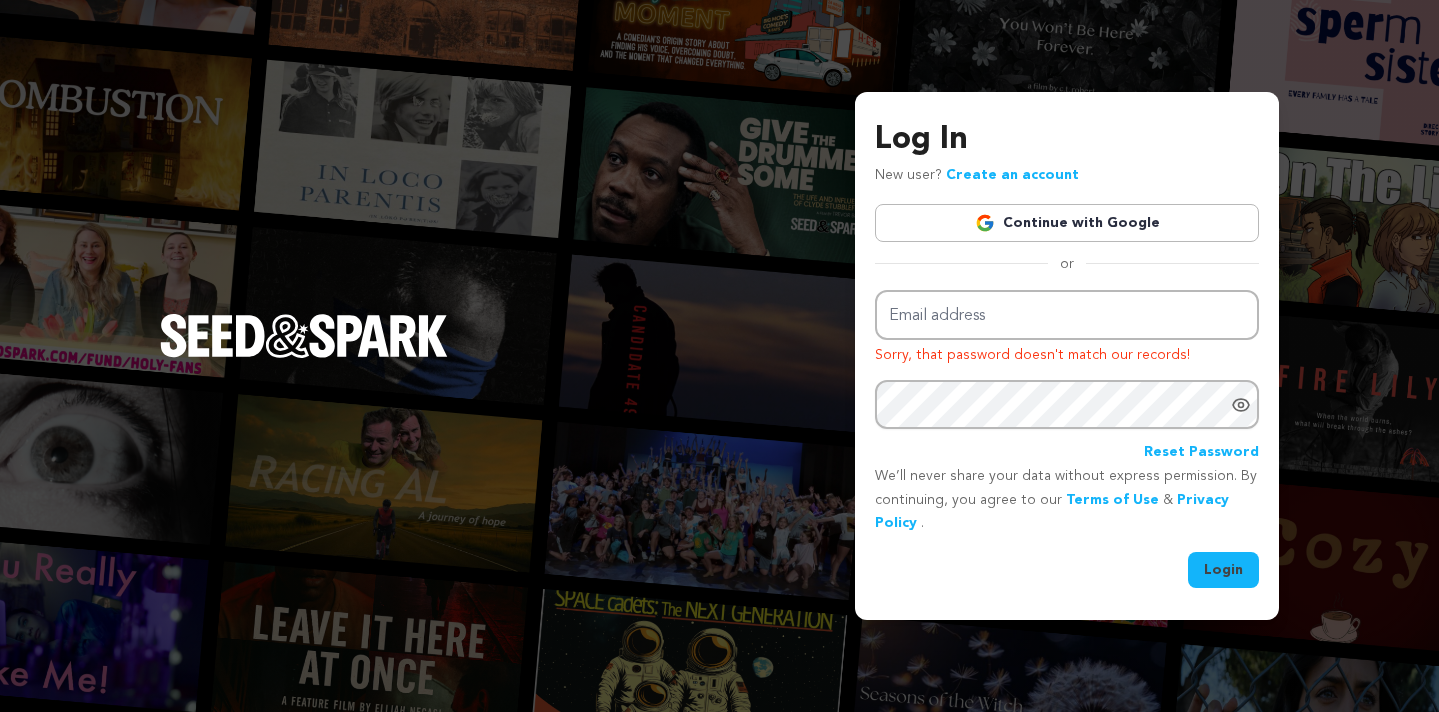 scroll, scrollTop: 0, scrollLeft: 0, axis: both 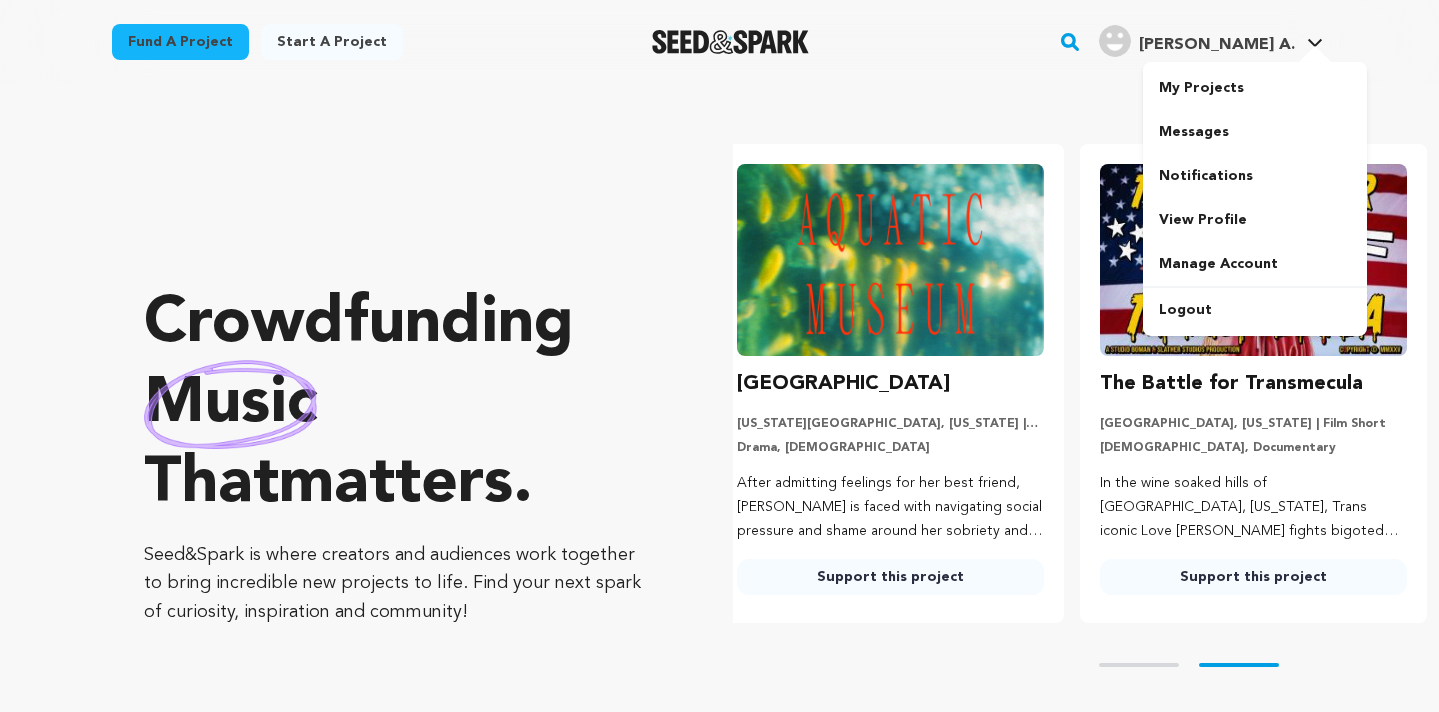 click on "Hitchcock A." at bounding box center (1217, 45) 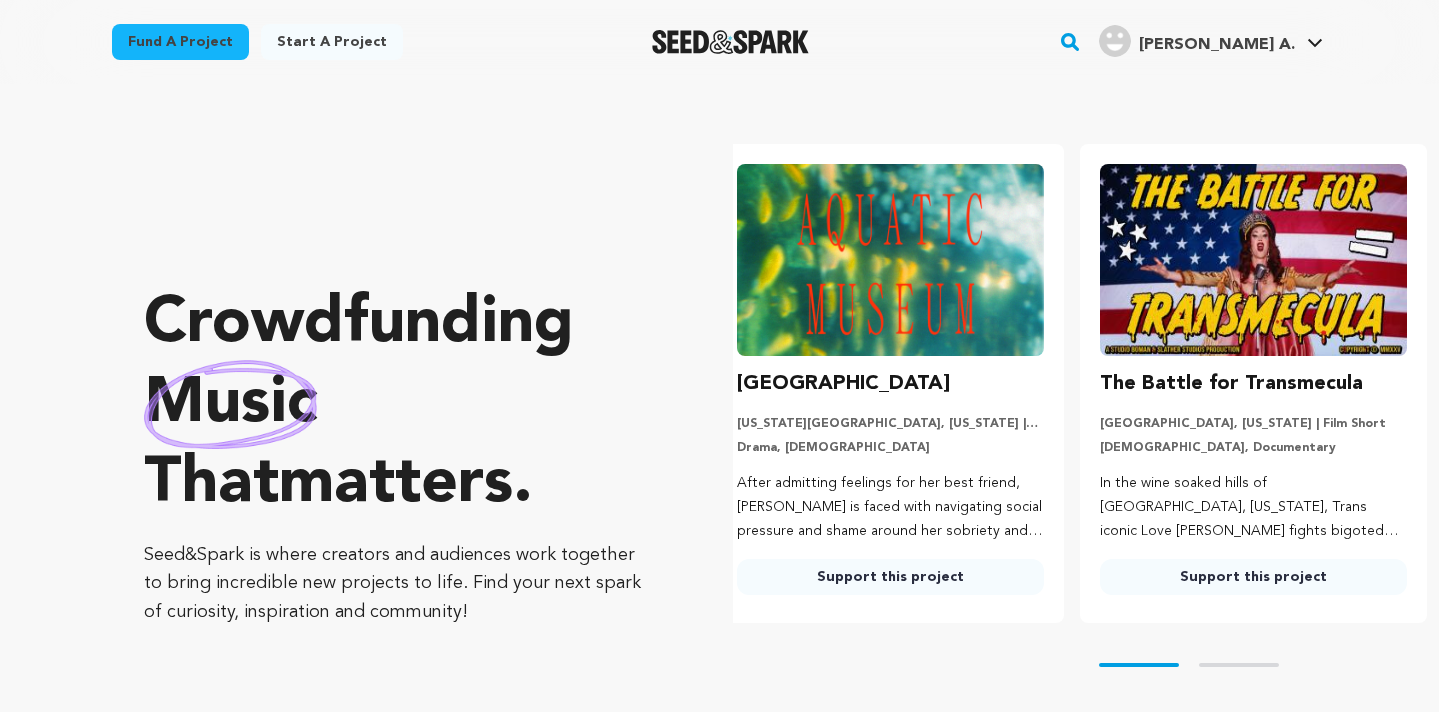 scroll, scrollTop: 0, scrollLeft: 275, axis: horizontal 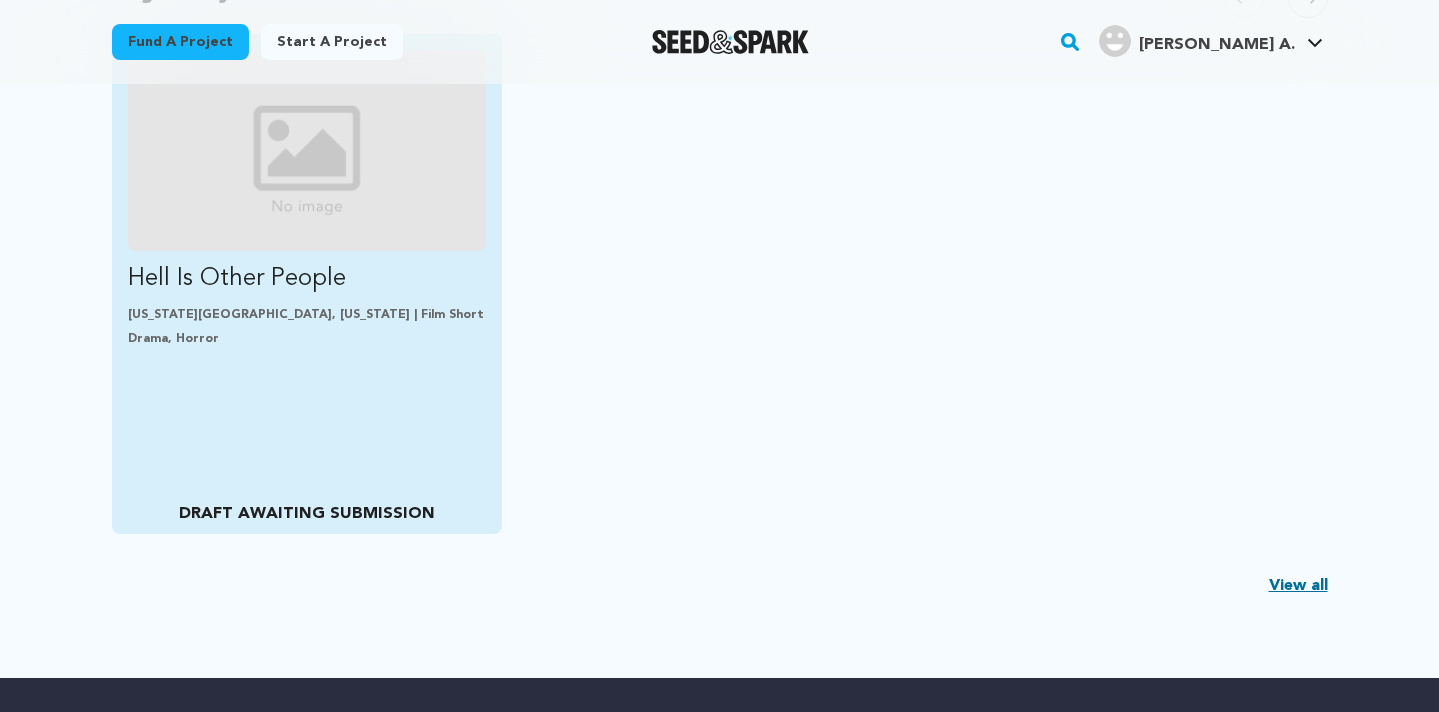 click on "Drama, Horror" at bounding box center (307, 339) 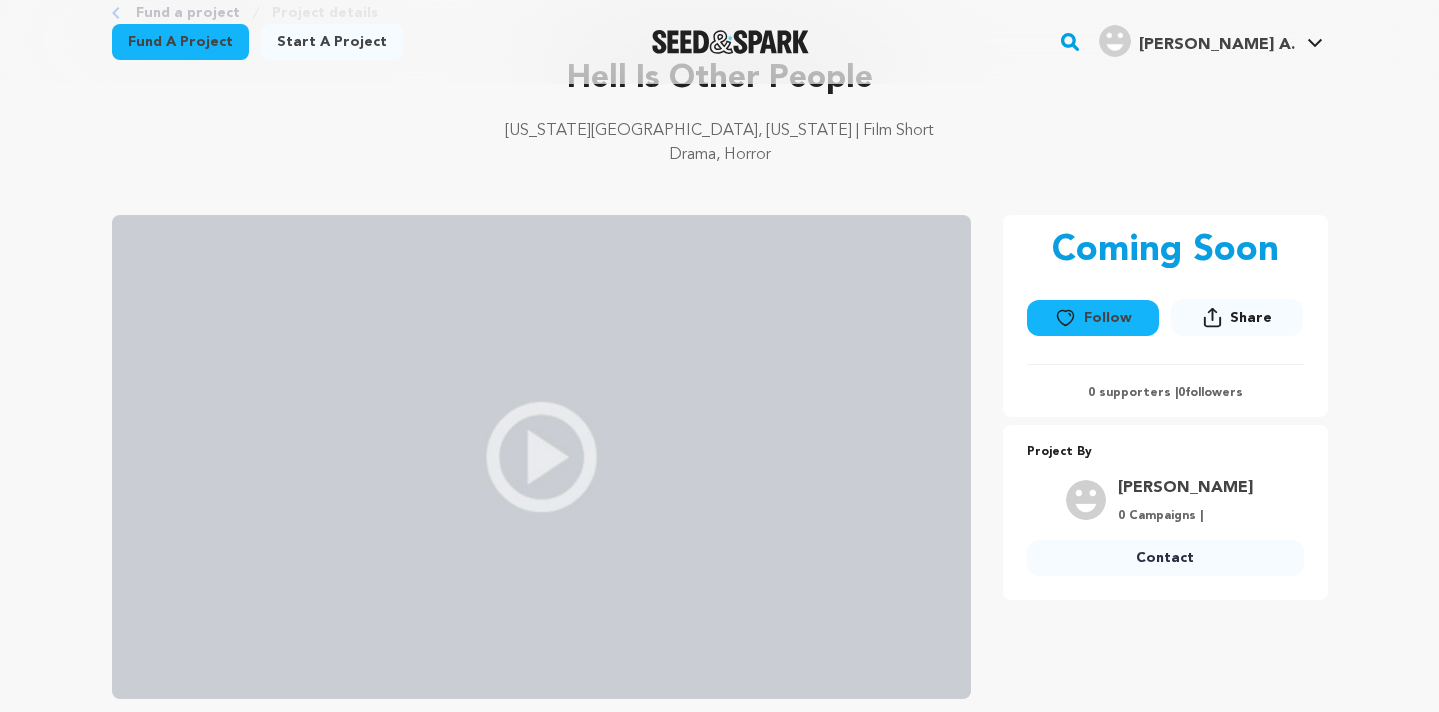 scroll, scrollTop: 0, scrollLeft: 0, axis: both 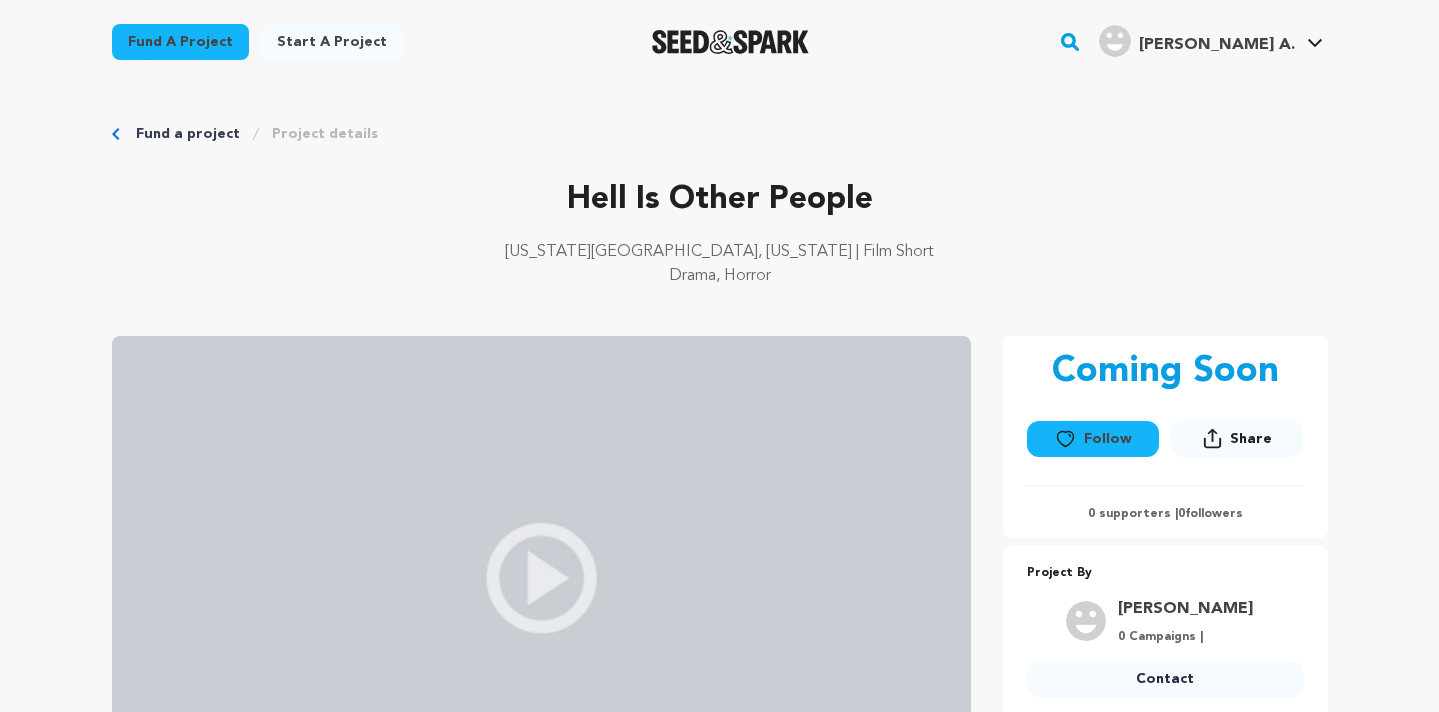 click on "[US_STATE][GEOGRAPHIC_DATA], [US_STATE] |                                 Film Short" at bounding box center [720, 252] 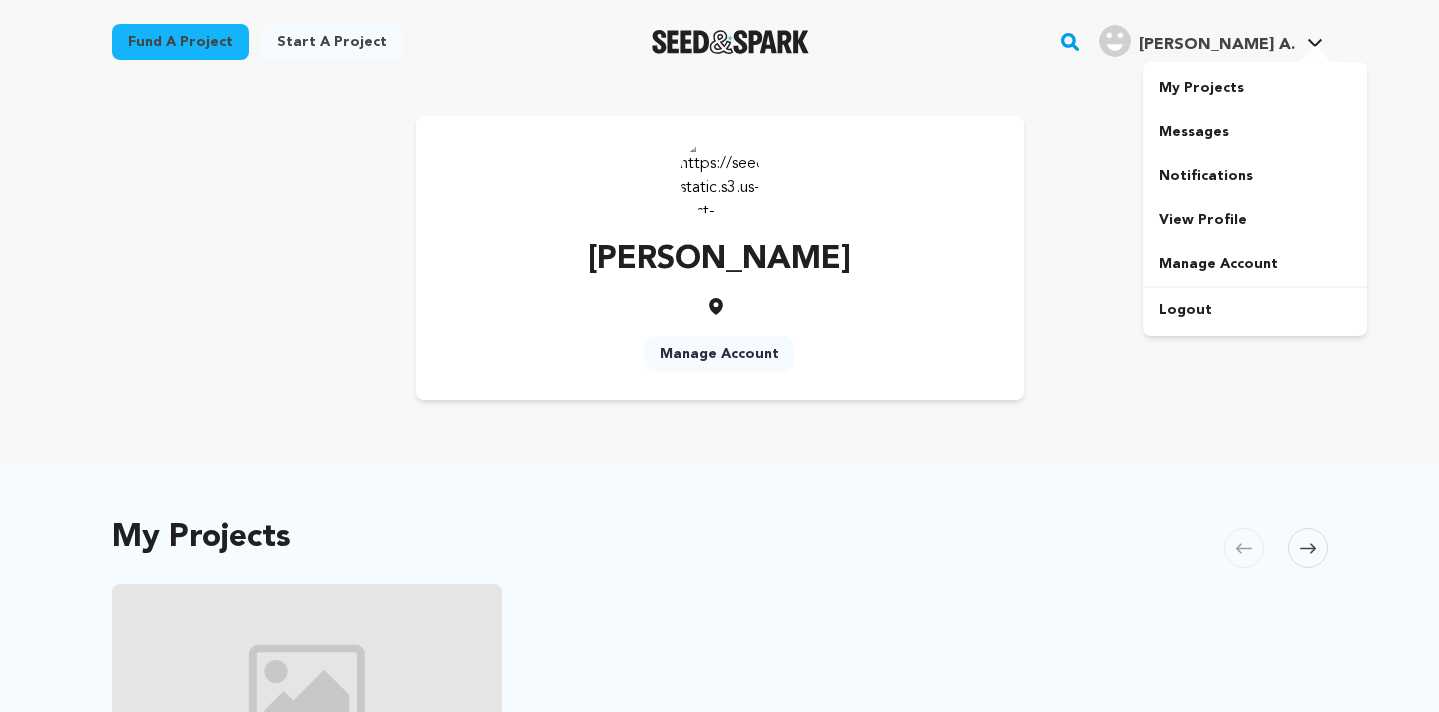 scroll, scrollTop: 0, scrollLeft: 0, axis: both 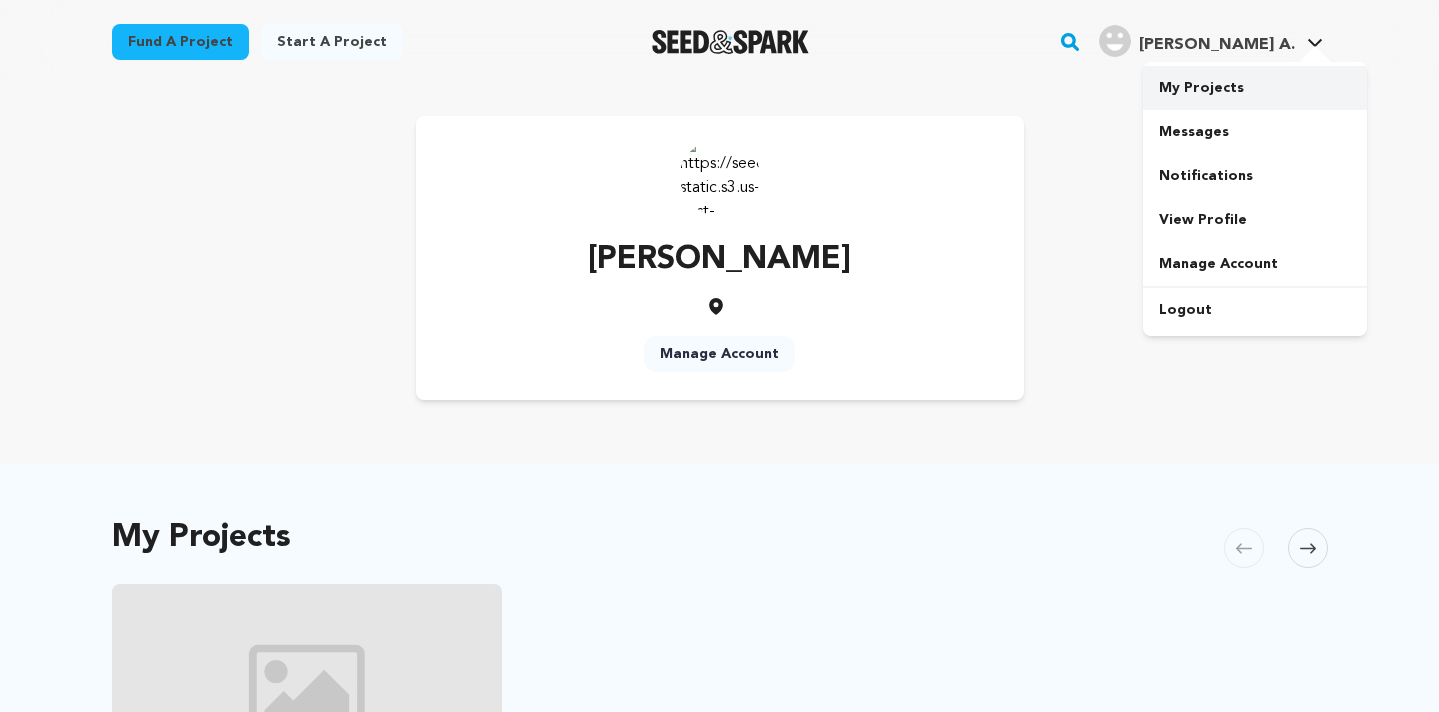 click on "My Projects" at bounding box center [1255, 88] 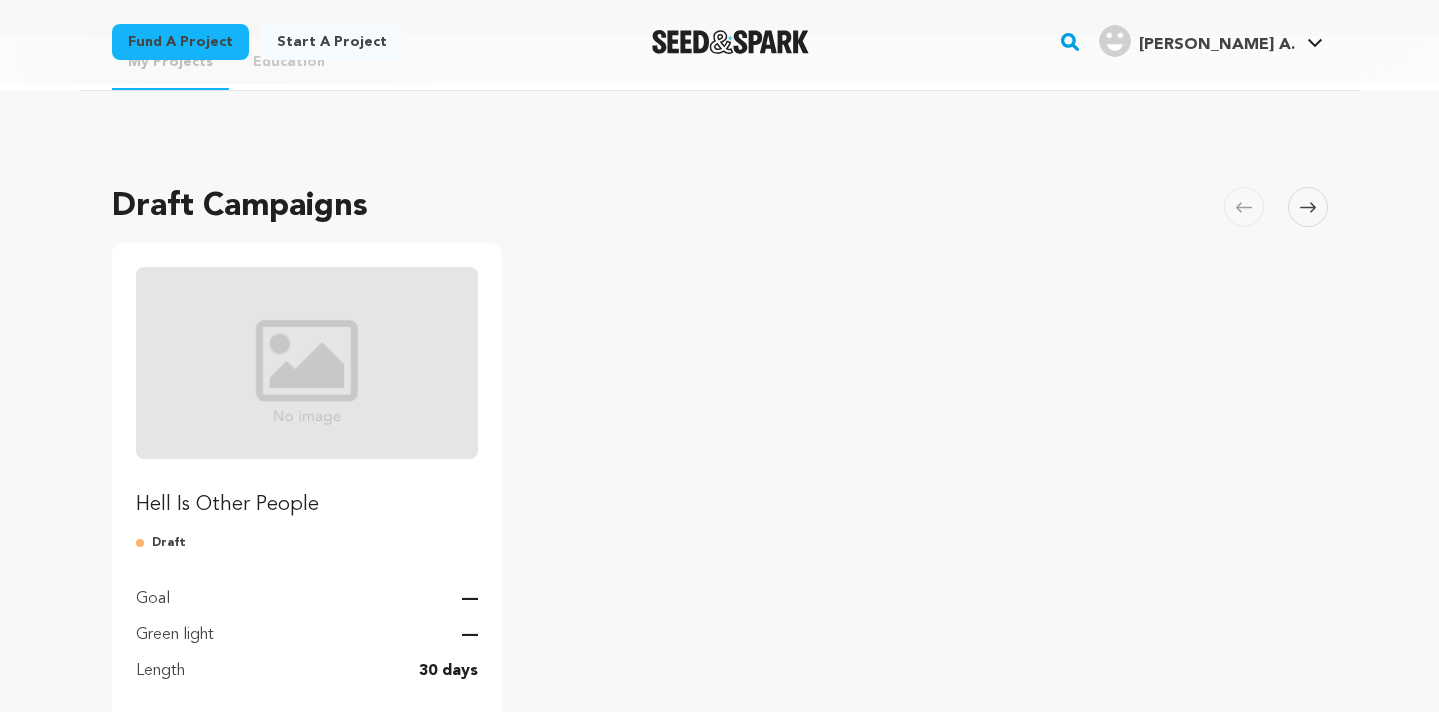 scroll, scrollTop: 302, scrollLeft: 0, axis: vertical 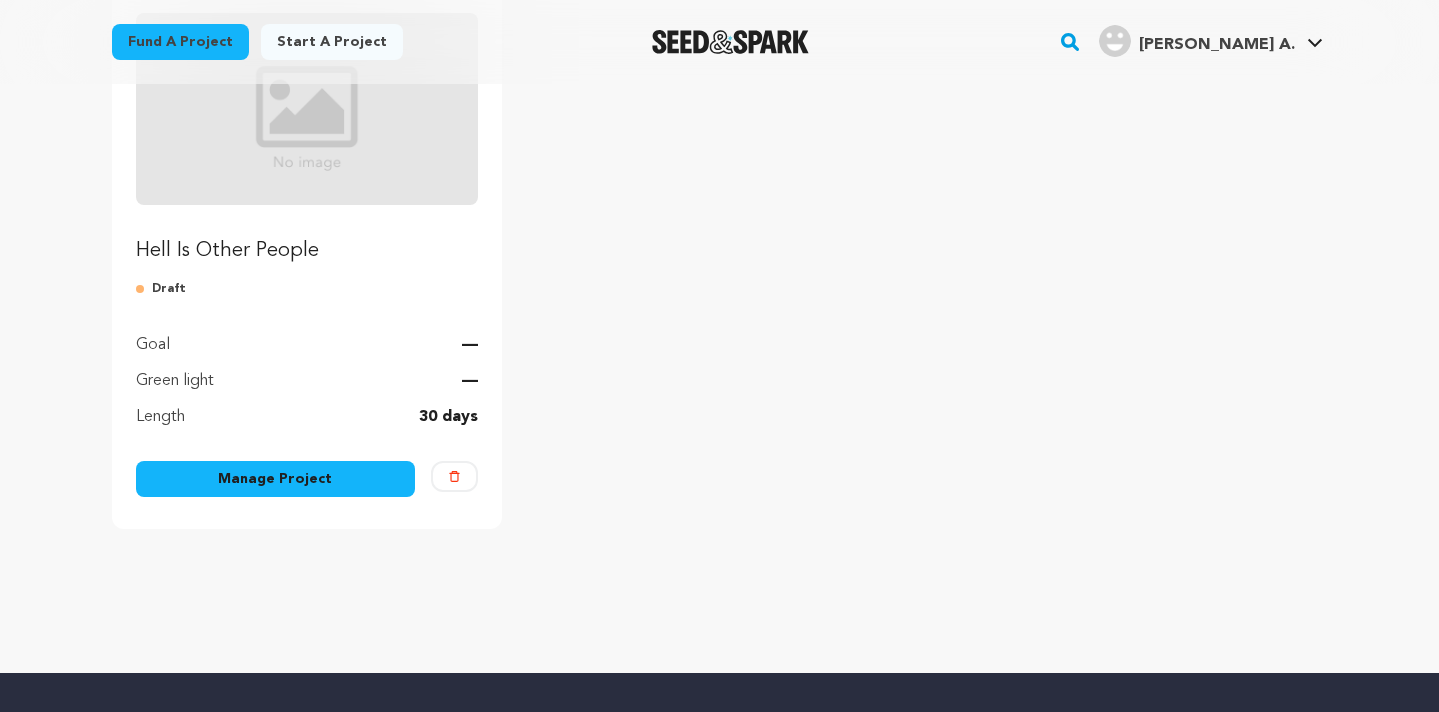 click on "Manage Project" at bounding box center [276, 479] 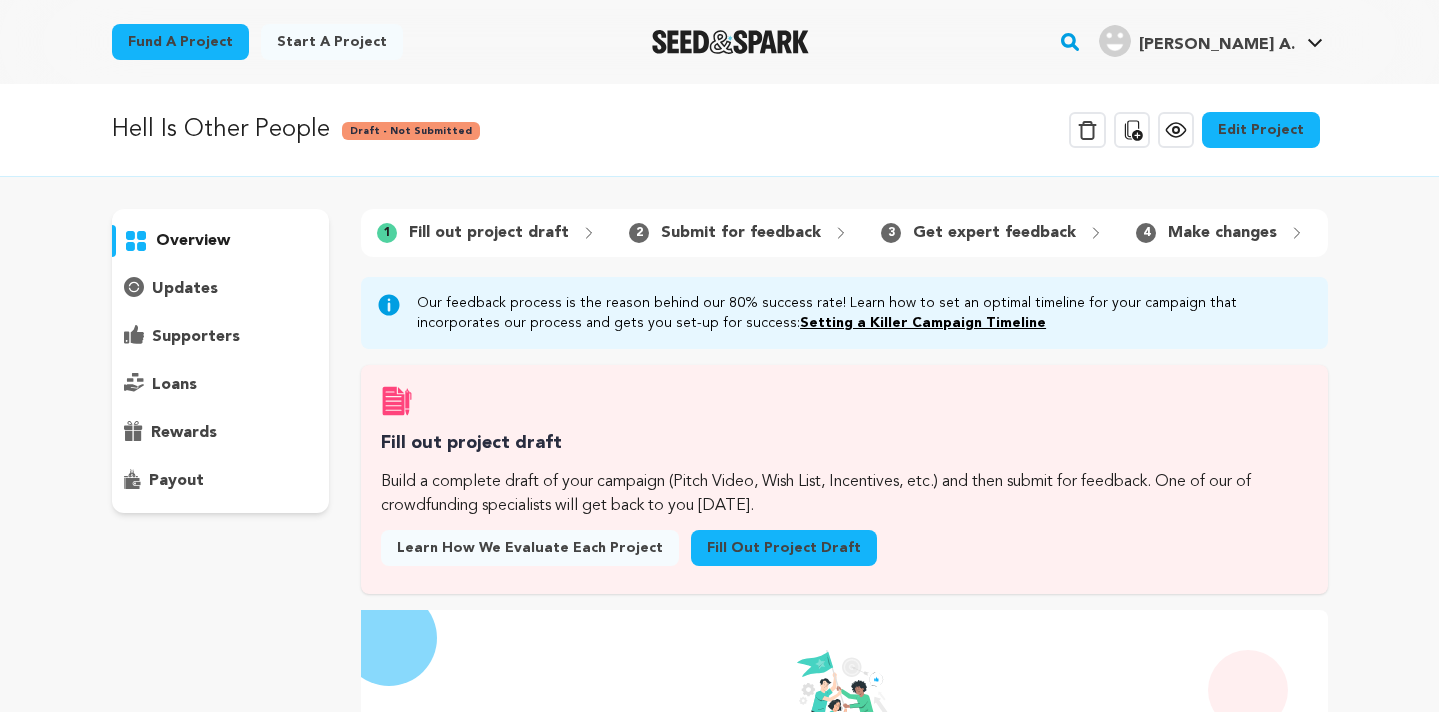 scroll, scrollTop: 0, scrollLeft: 0, axis: both 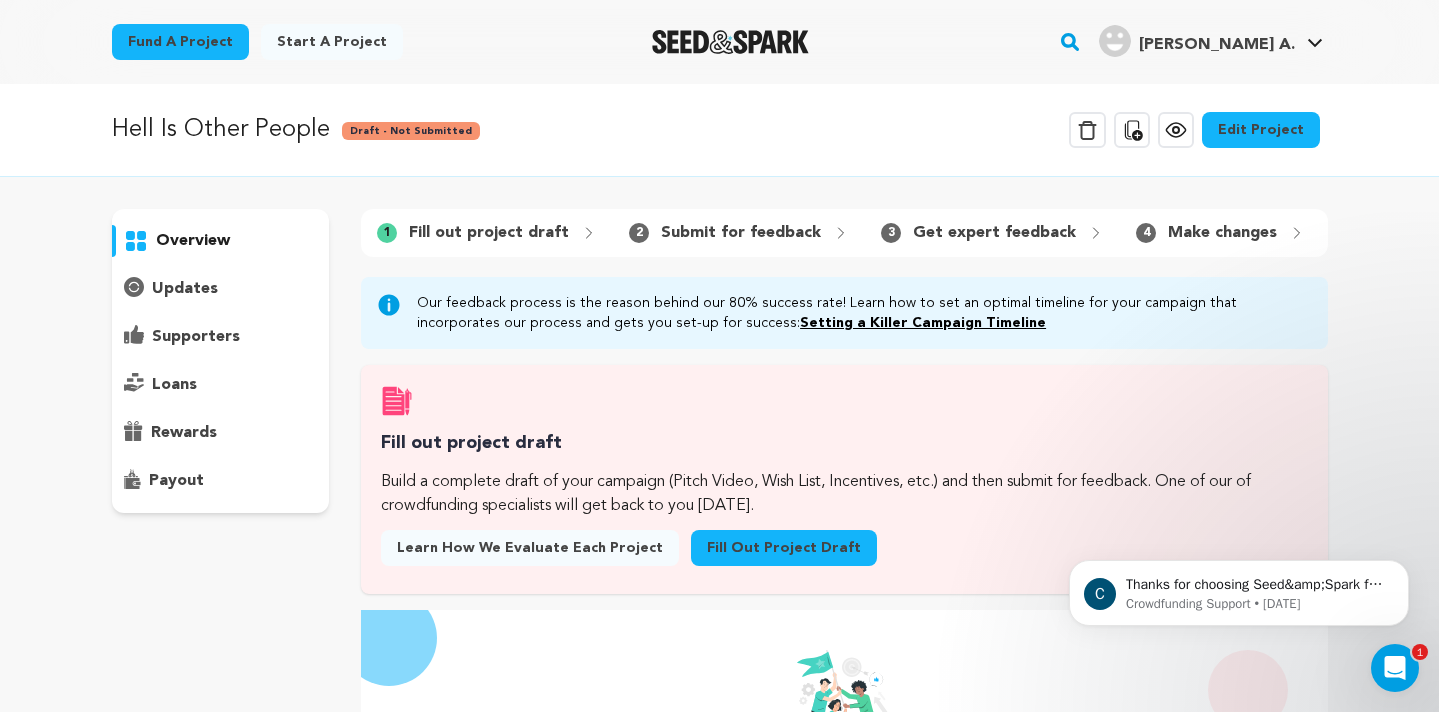 click on "Fill out project draft" at bounding box center (784, 548) 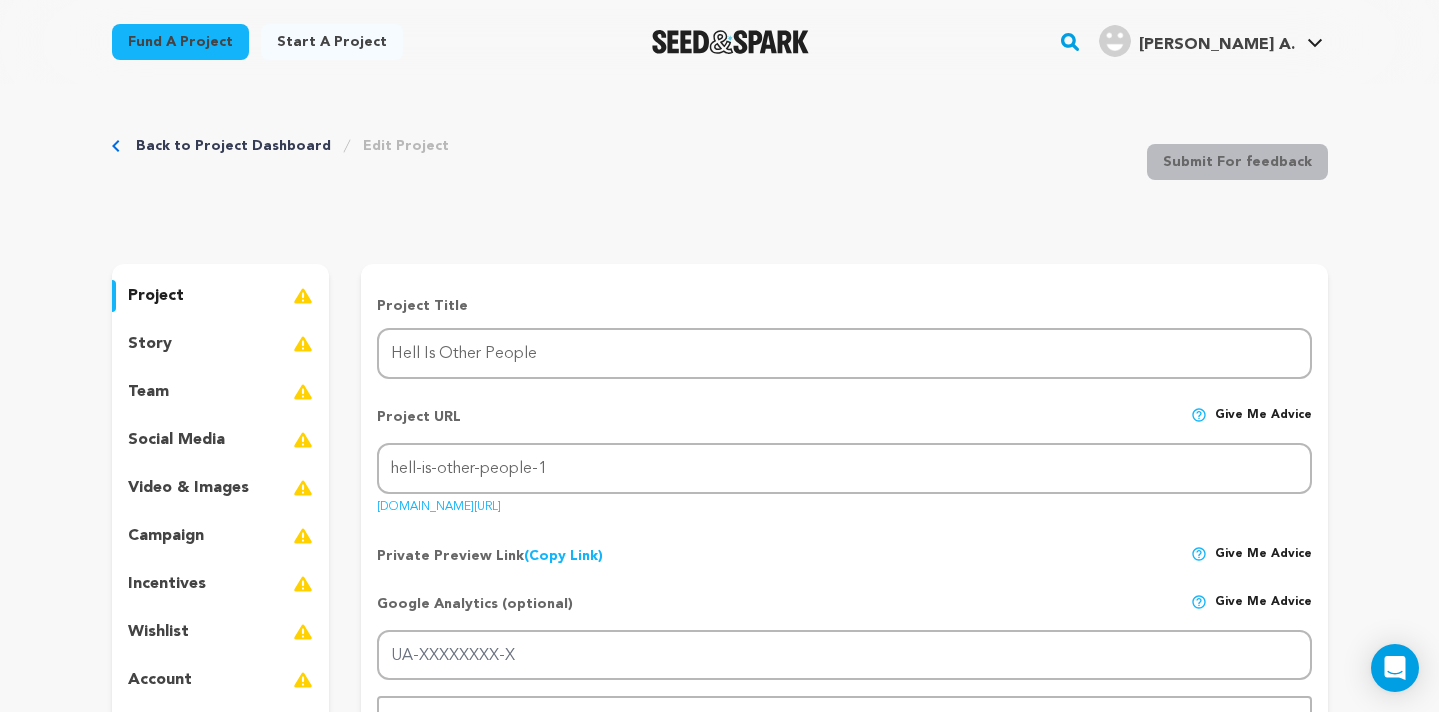 scroll, scrollTop: 0, scrollLeft: 0, axis: both 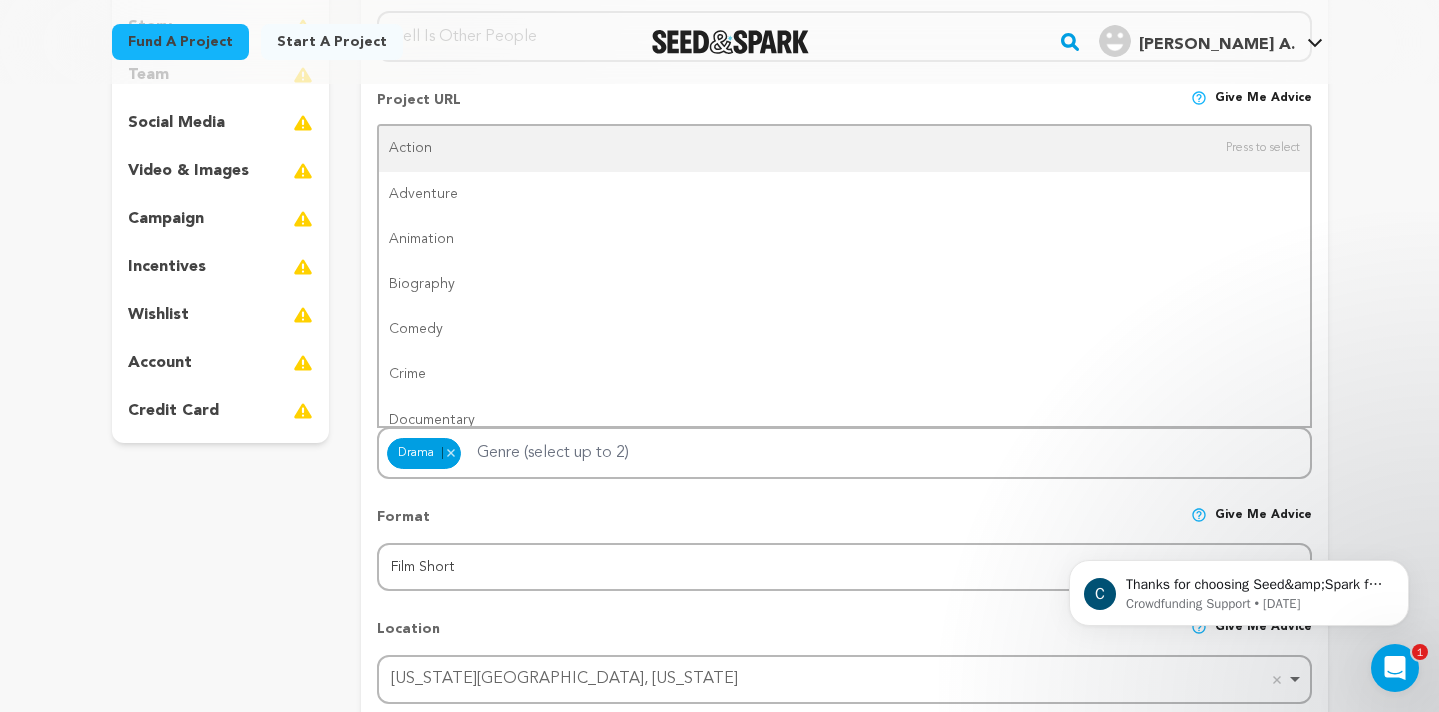 click on "project
story
team
social media
video & images
campaign
incentives
wishlist" at bounding box center [221, 1183] 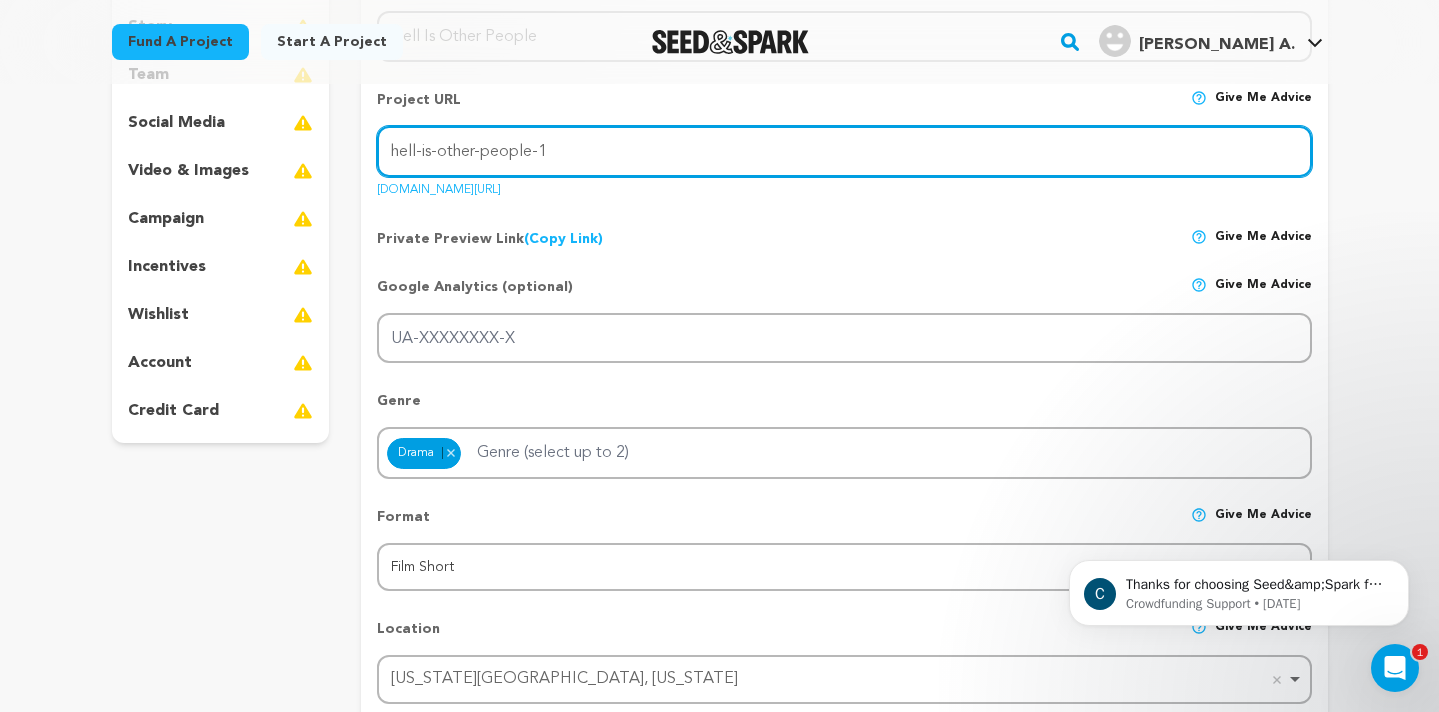 click on "hell-is-other-people-1" at bounding box center (844, 151) 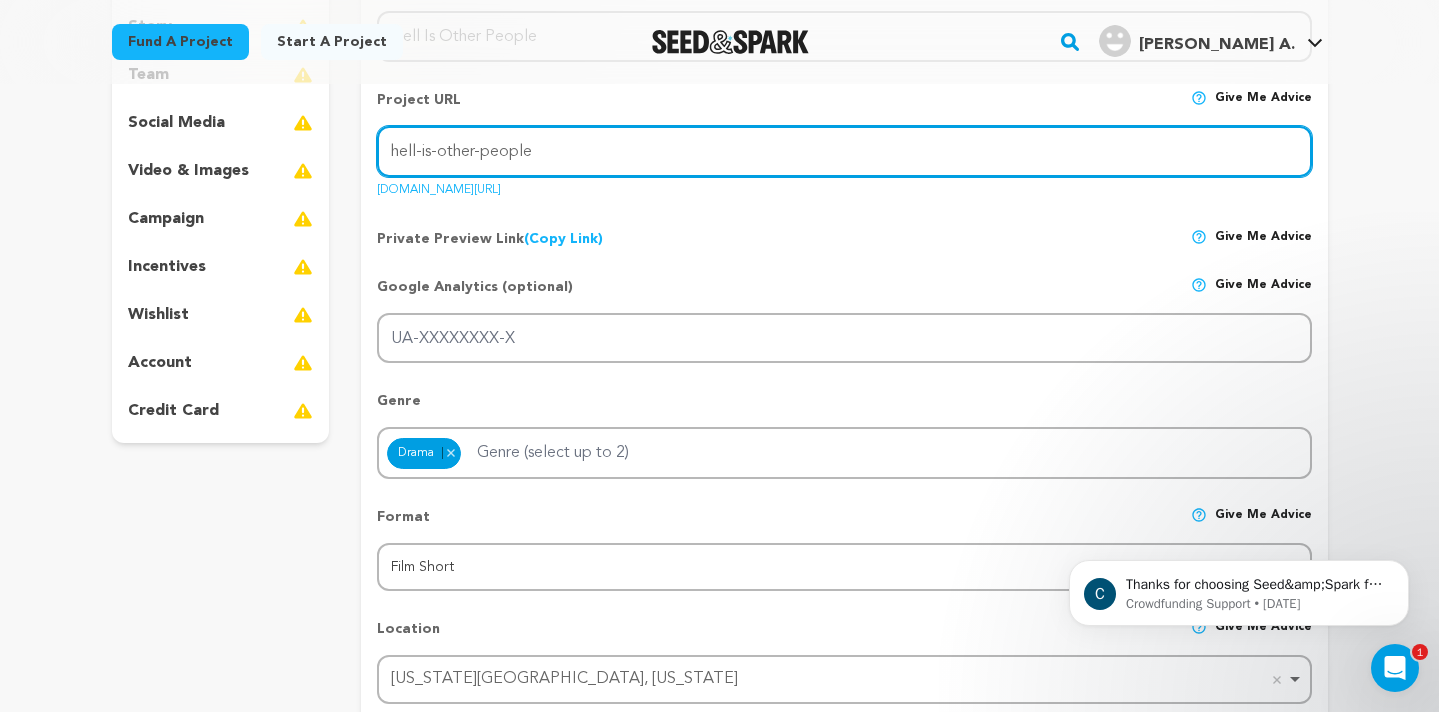 type on "hell-is-other-people" 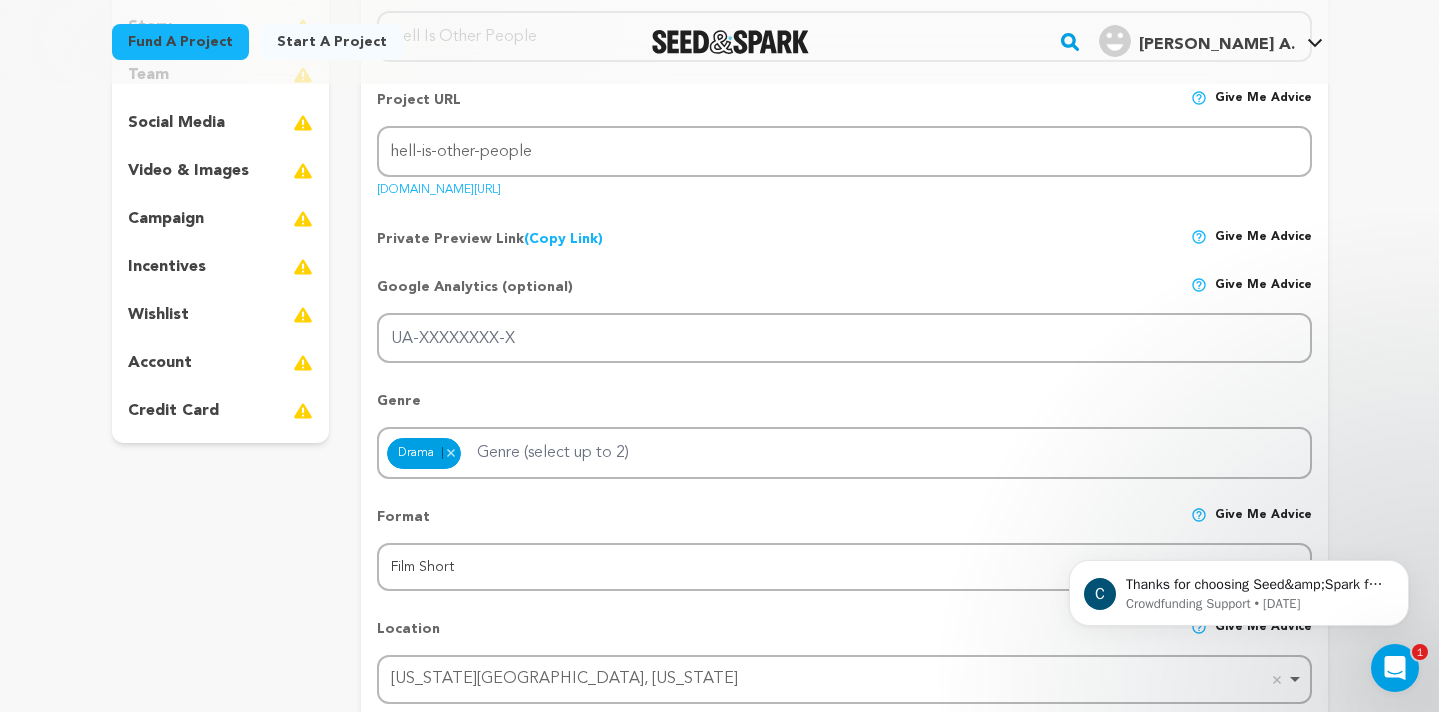 click on "project
story
team
social media
video & images
campaign
incentives
wishlist" at bounding box center (221, 1183) 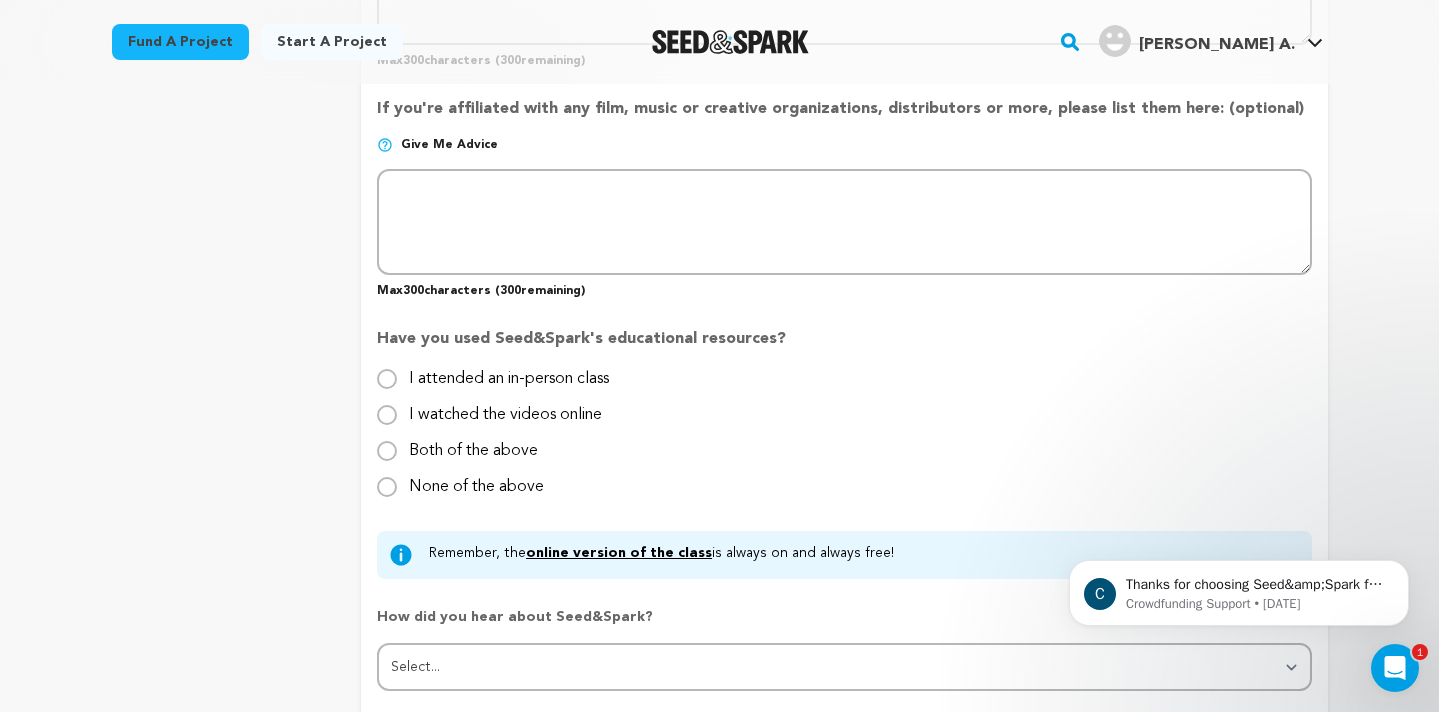 scroll, scrollTop: 2163, scrollLeft: 0, axis: vertical 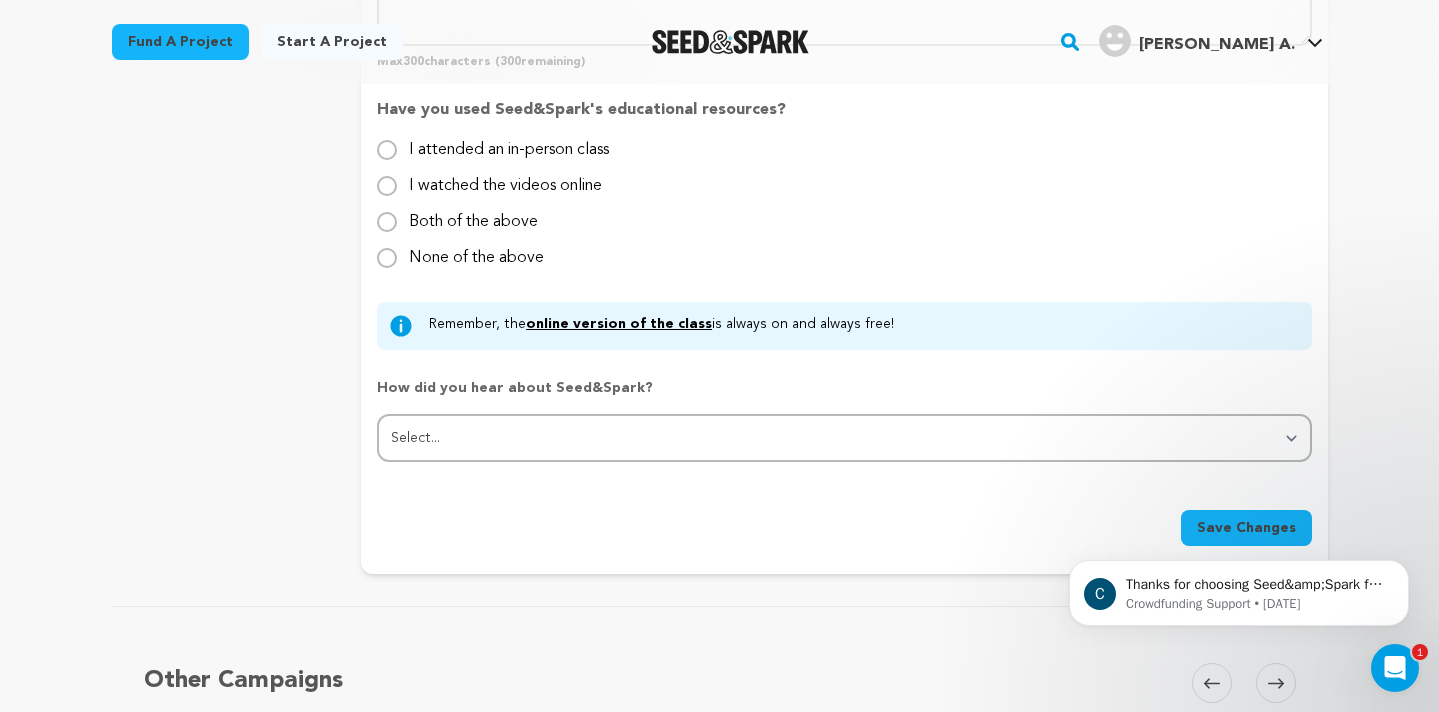 click on "C Thanks for choosing Seed&amp;Spark for your project! If you have any questions as you go, just let us know.  A gentle reminder Seed&amp;Spark is a small (and mighty!) team of lovely humans. As of [DATE], Seed&amp;Spark transitioned to a 4 Day Work Week, working [DATE] through [DATE], with Fridays off. Crowdfunding Support • [DATE]" at bounding box center [1239, 501] 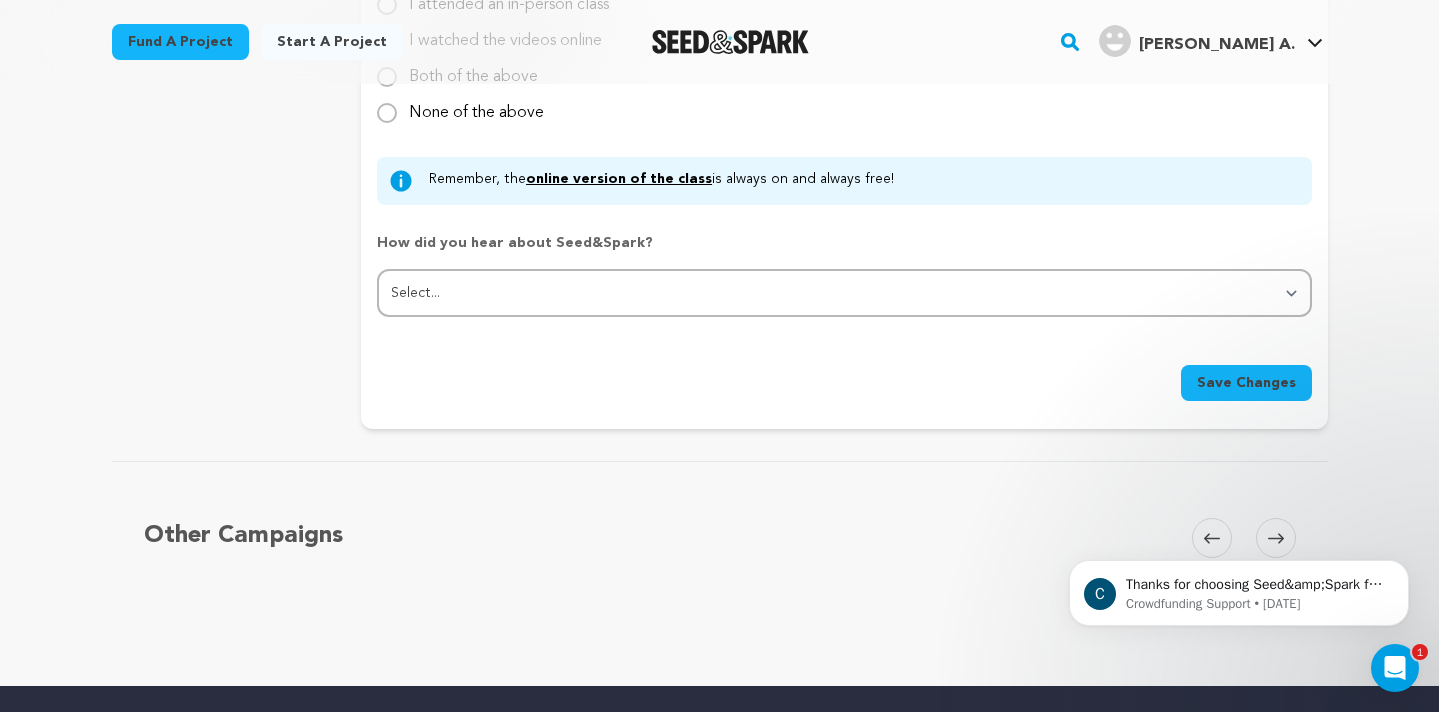 scroll, scrollTop: 2316, scrollLeft: 0, axis: vertical 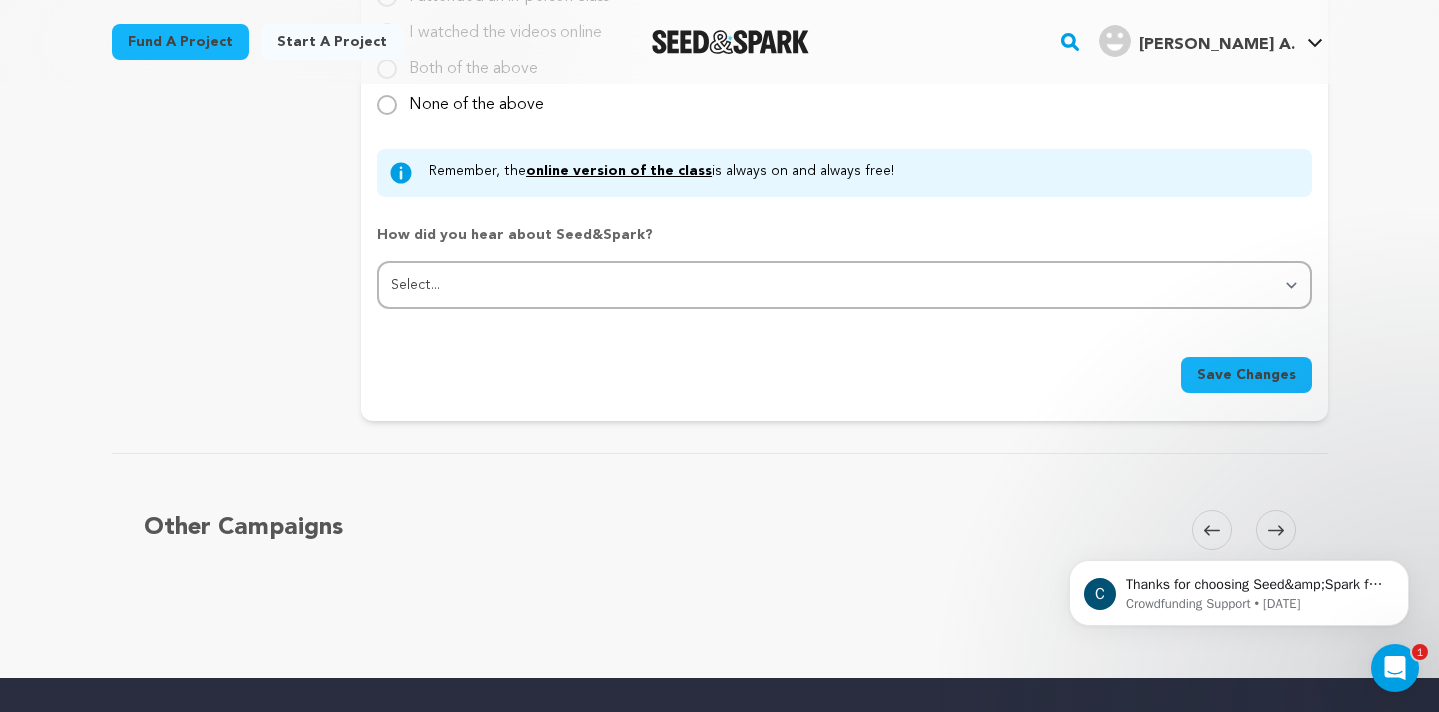 click on "Save Changes" at bounding box center (1246, 375) 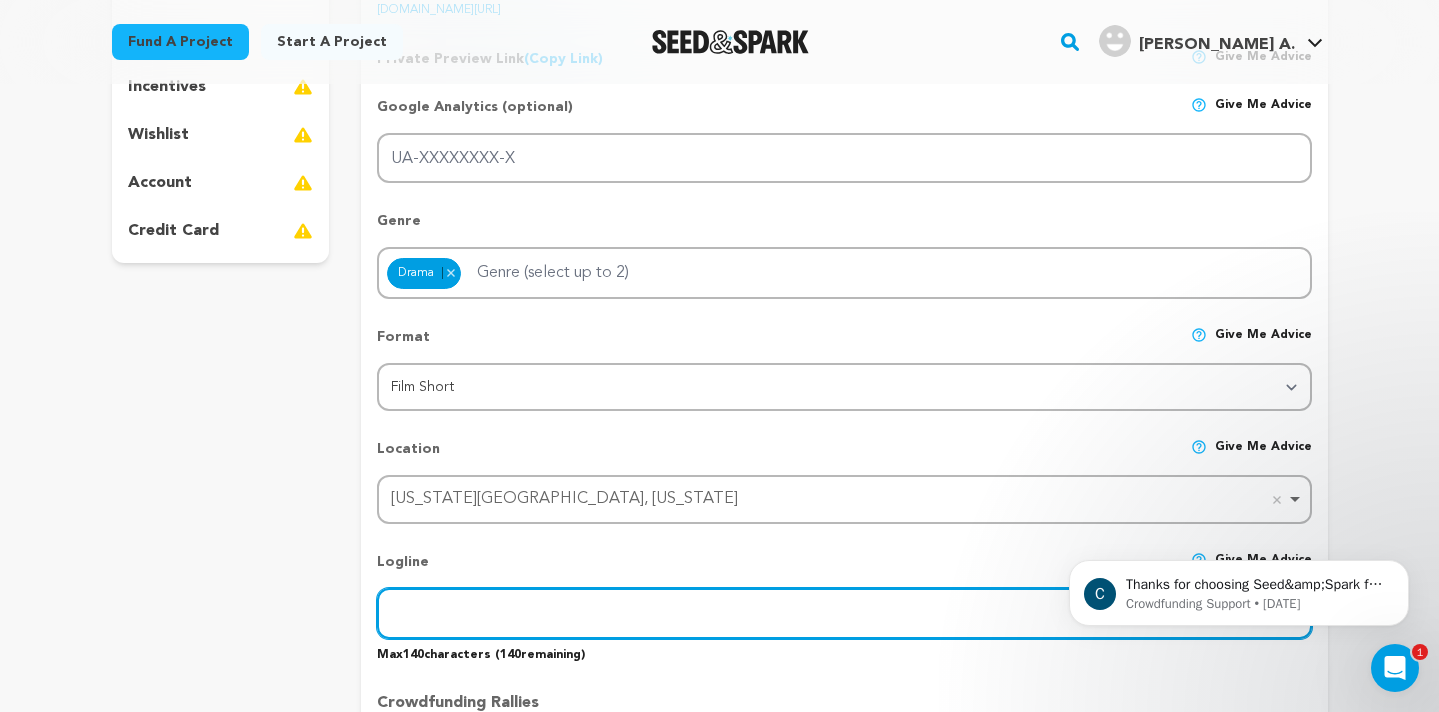 scroll, scrollTop: 0, scrollLeft: 0, axis: both 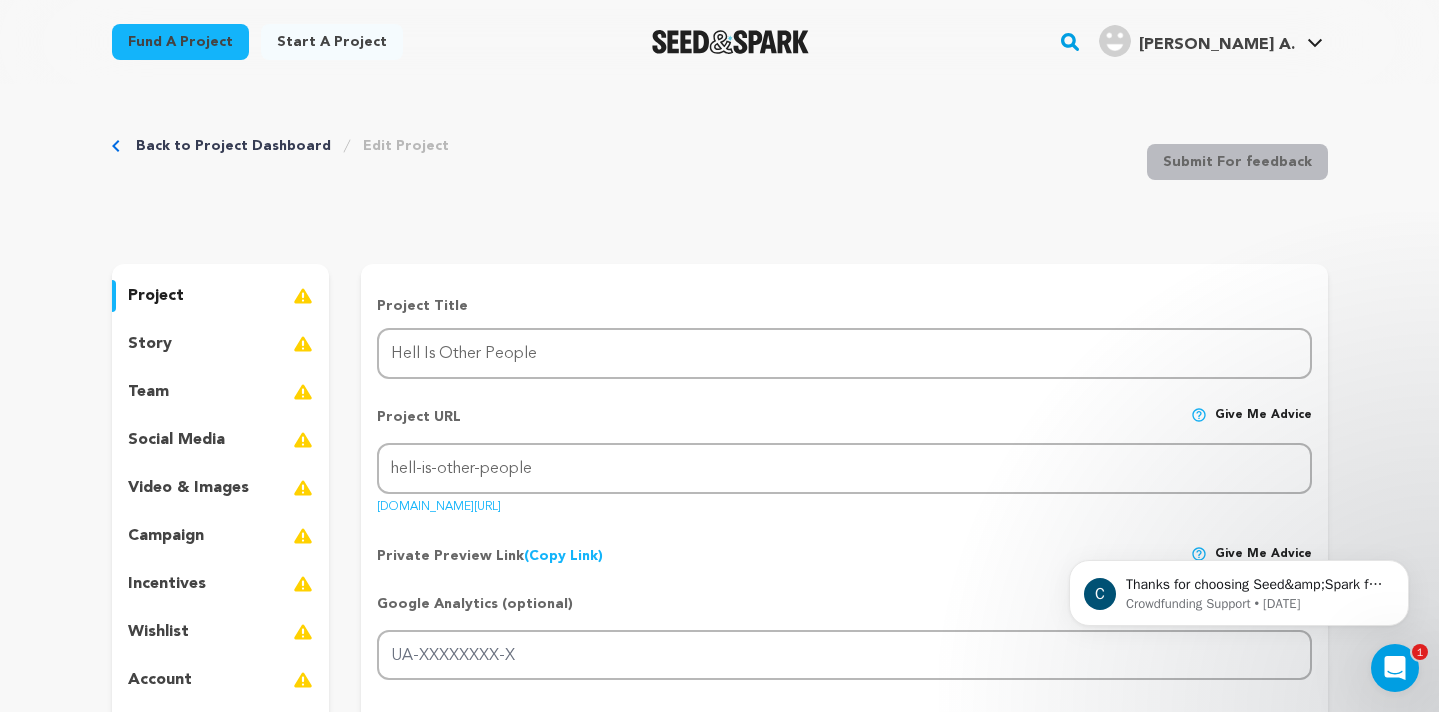 click on "Back to Project Dashboard" at bounding box center [233, 146] 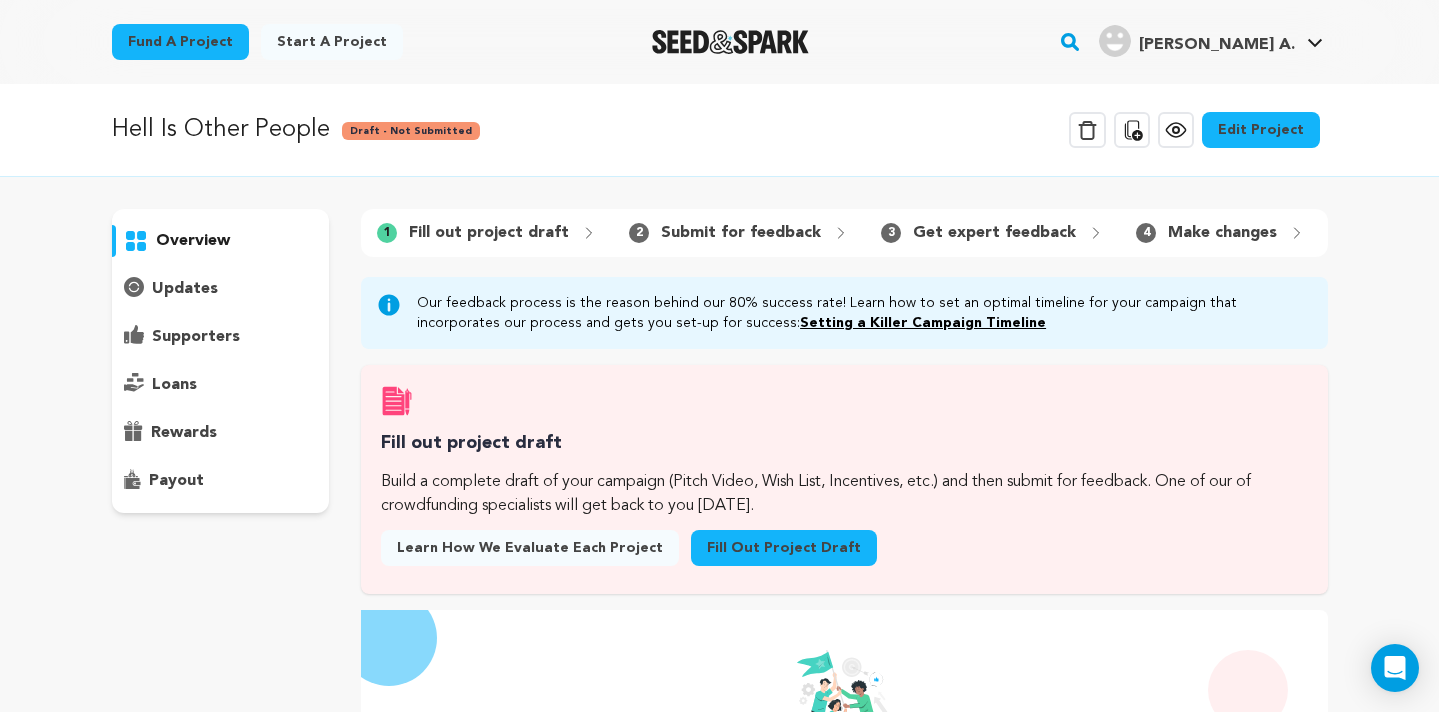 scroll, scrollTop: 0, scrollLeft: 0, axis: both 